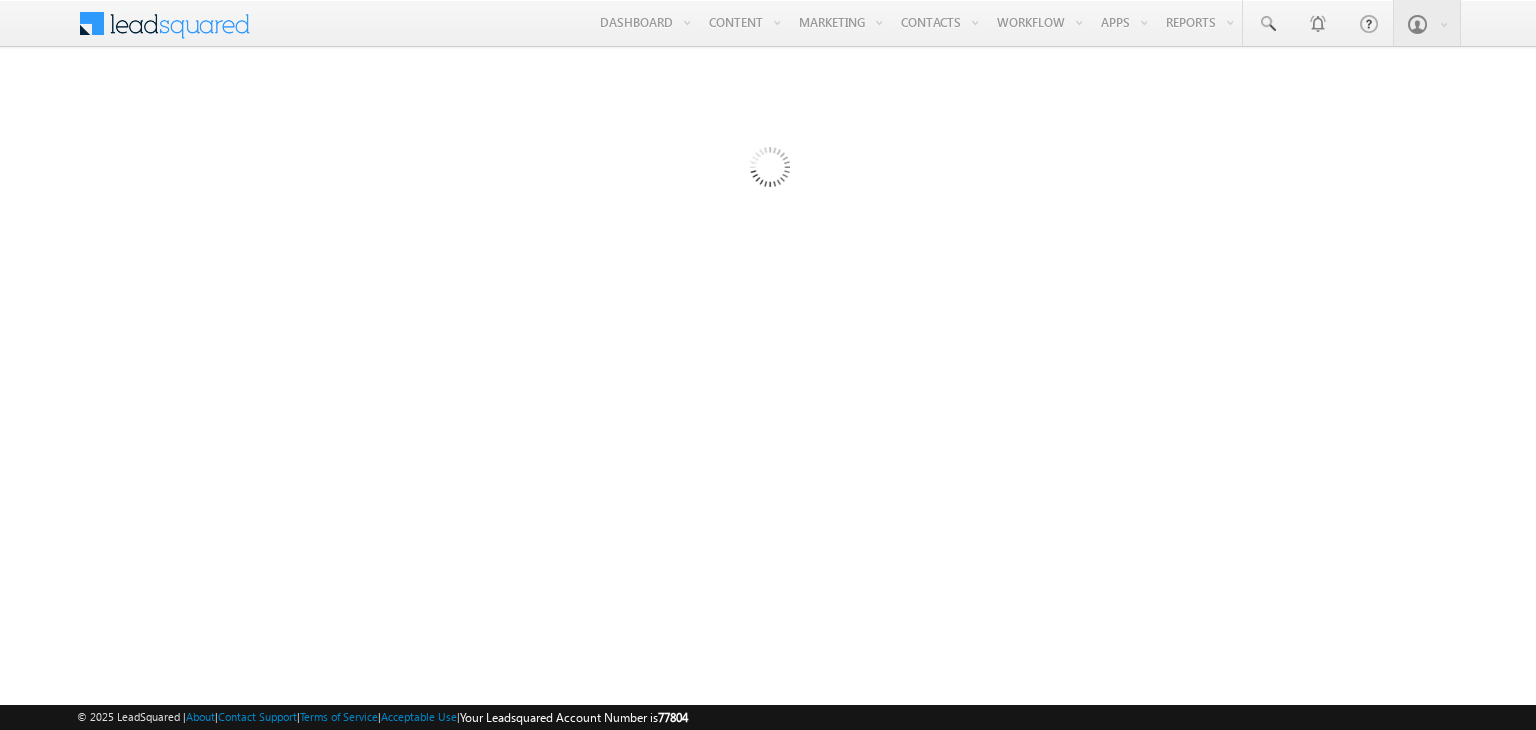 scroll, scrollTop: 0, scrollLeft: 0, axis: both 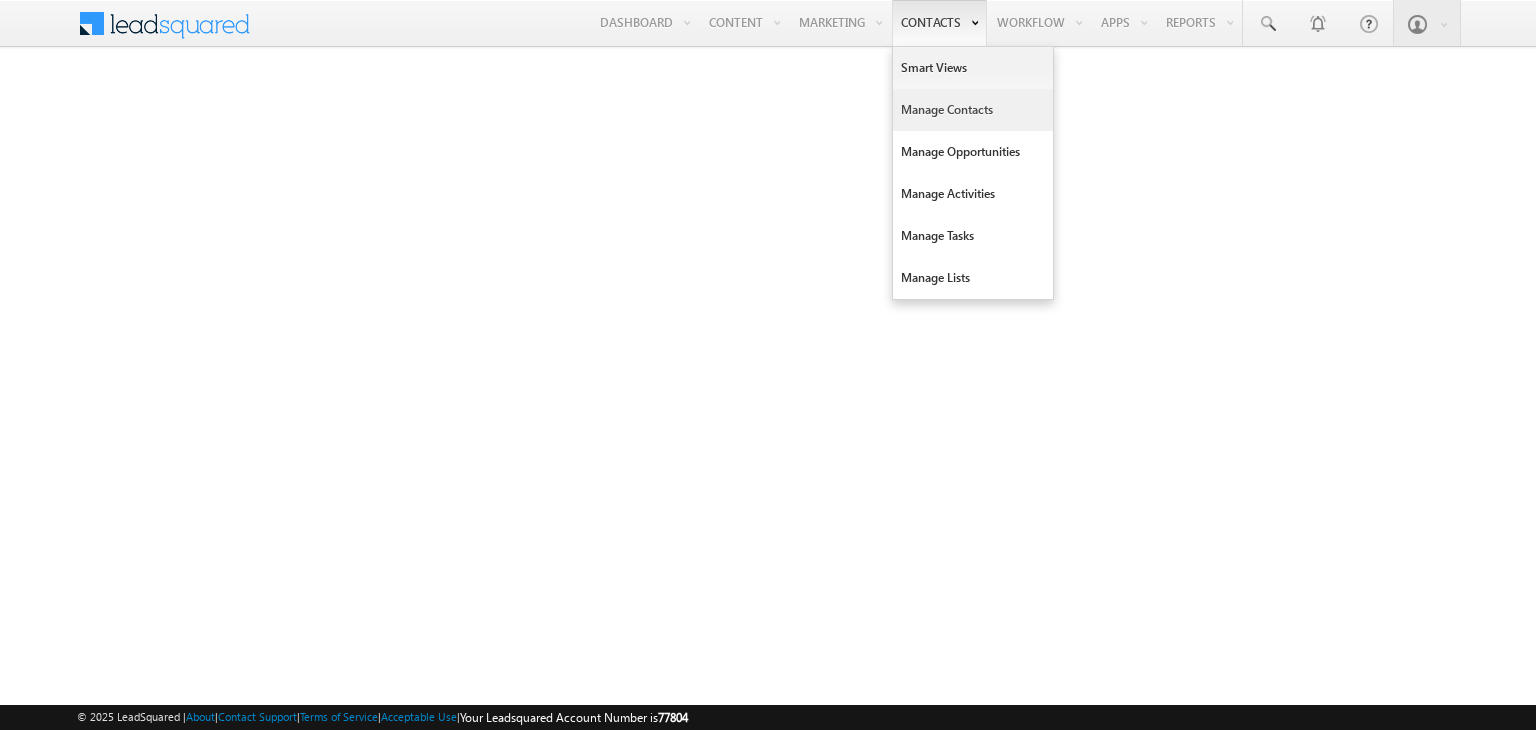 click on "Manage Contacts" at bounding box center [973, 110] 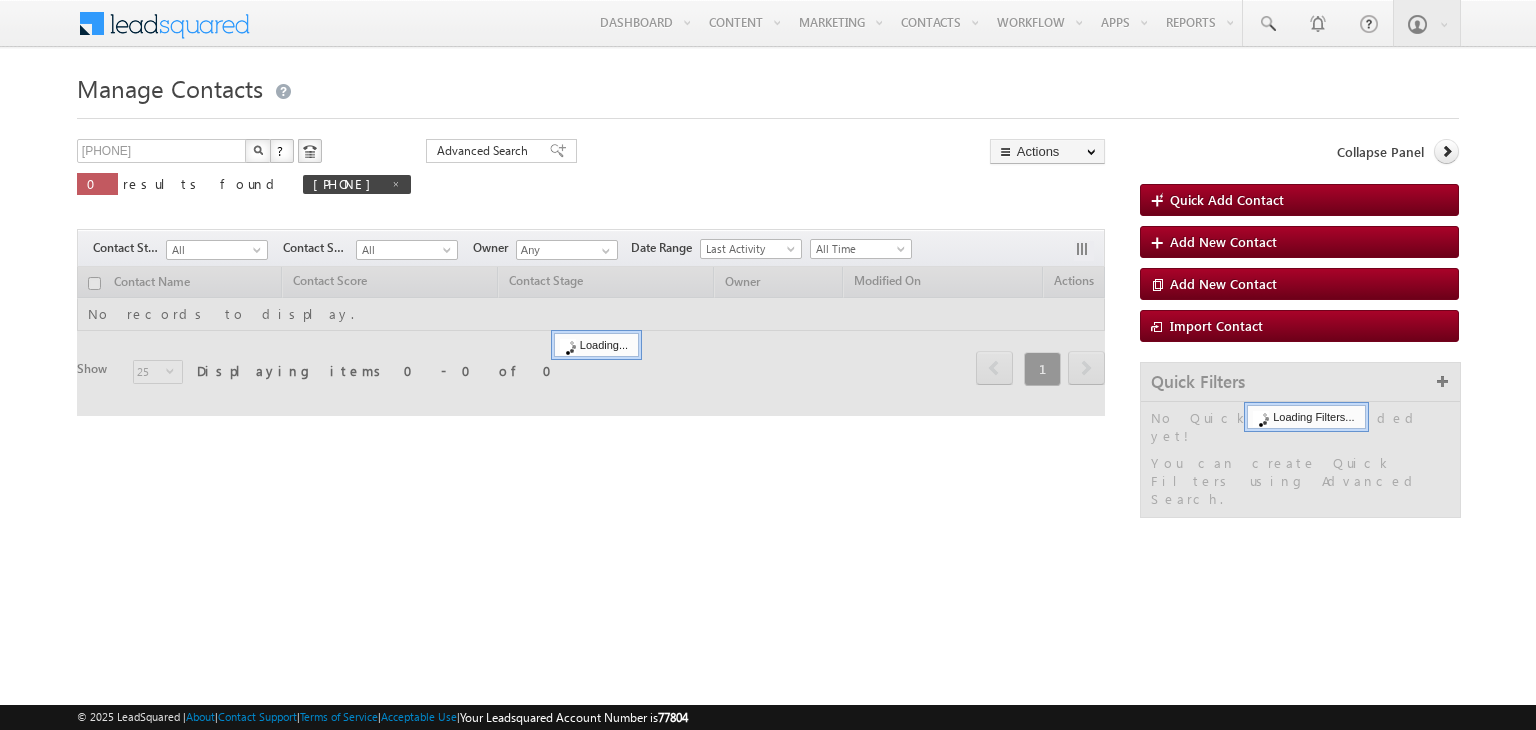 scroll, scrollTop: 0, scrollLeft: 0, axis: both 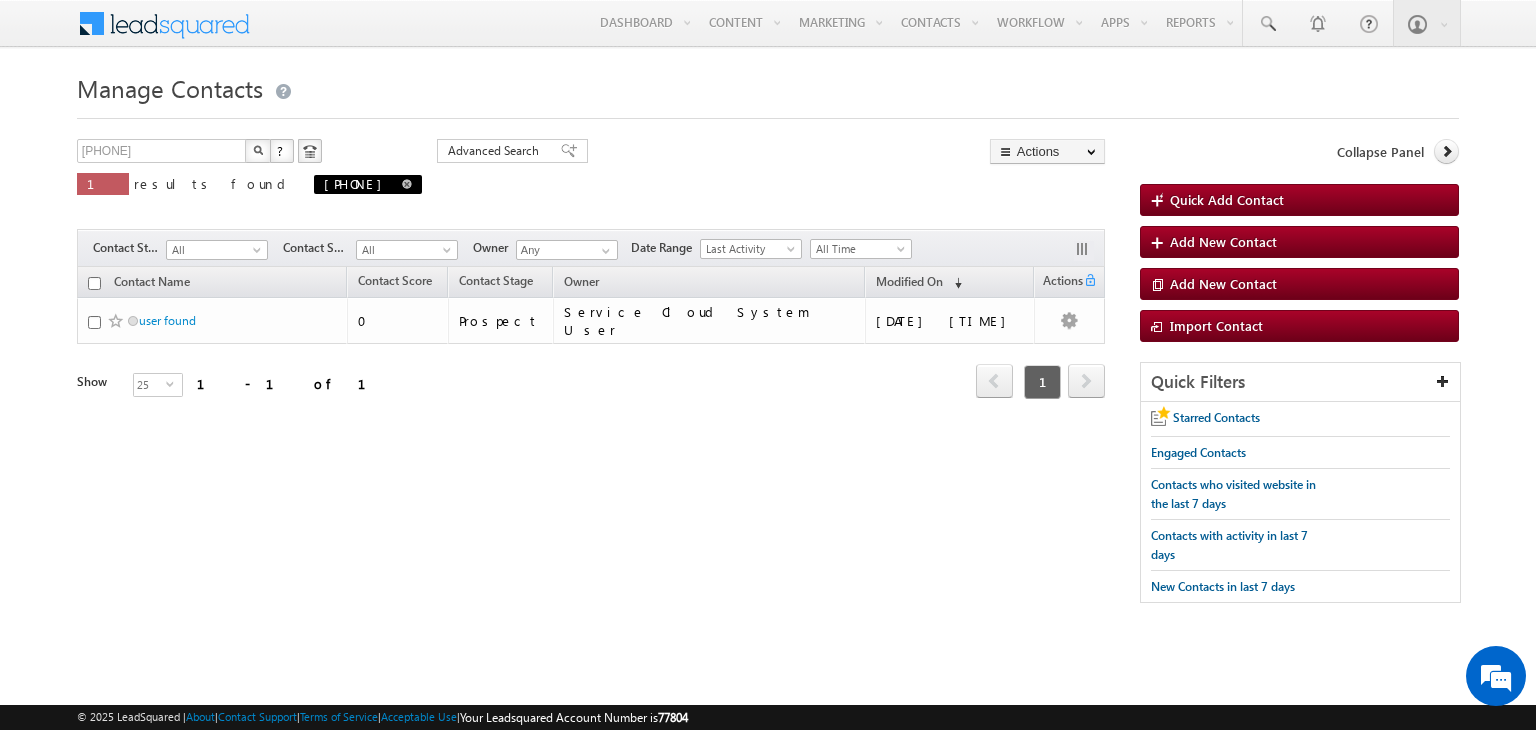 click at bounding box center [407, 184] 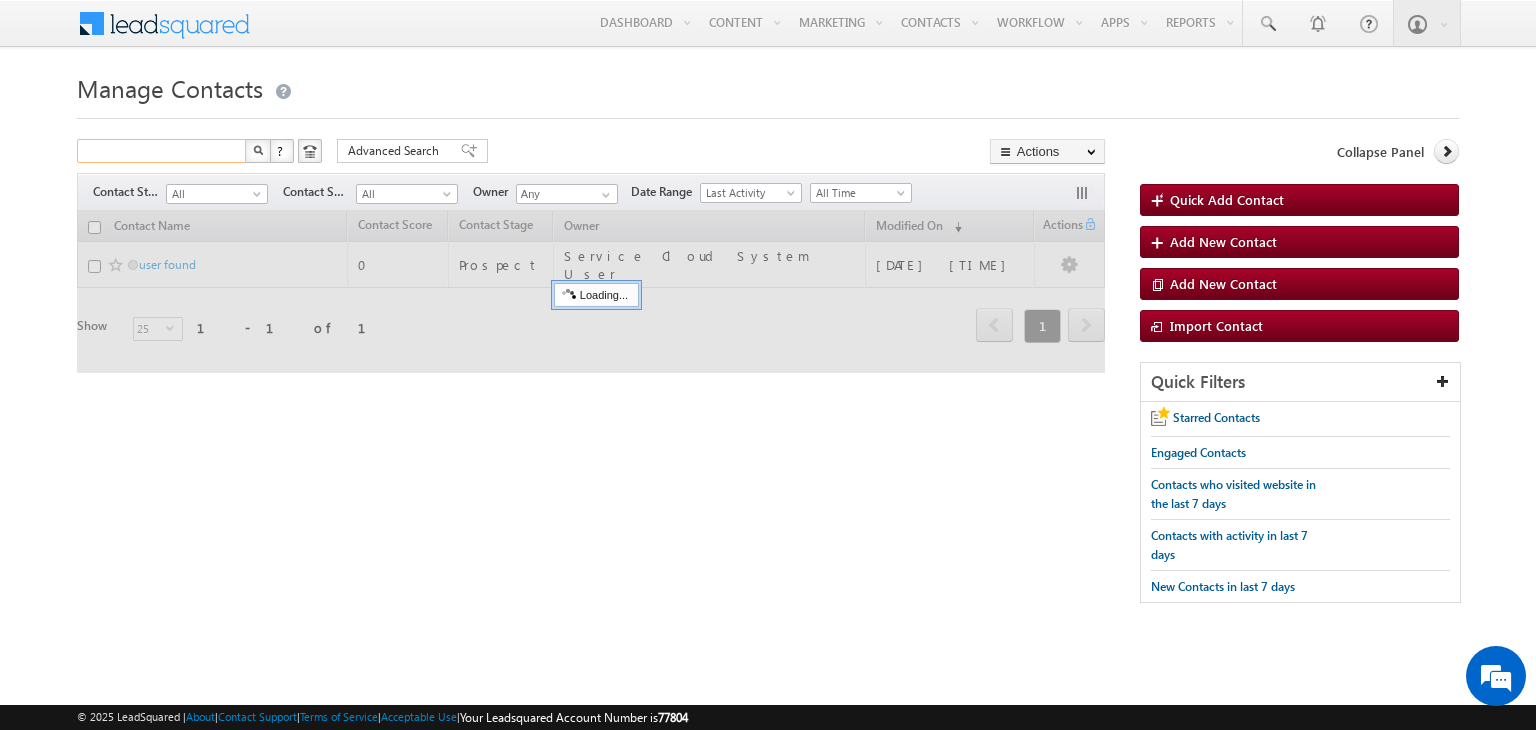 click at bounding box center (162, 151) 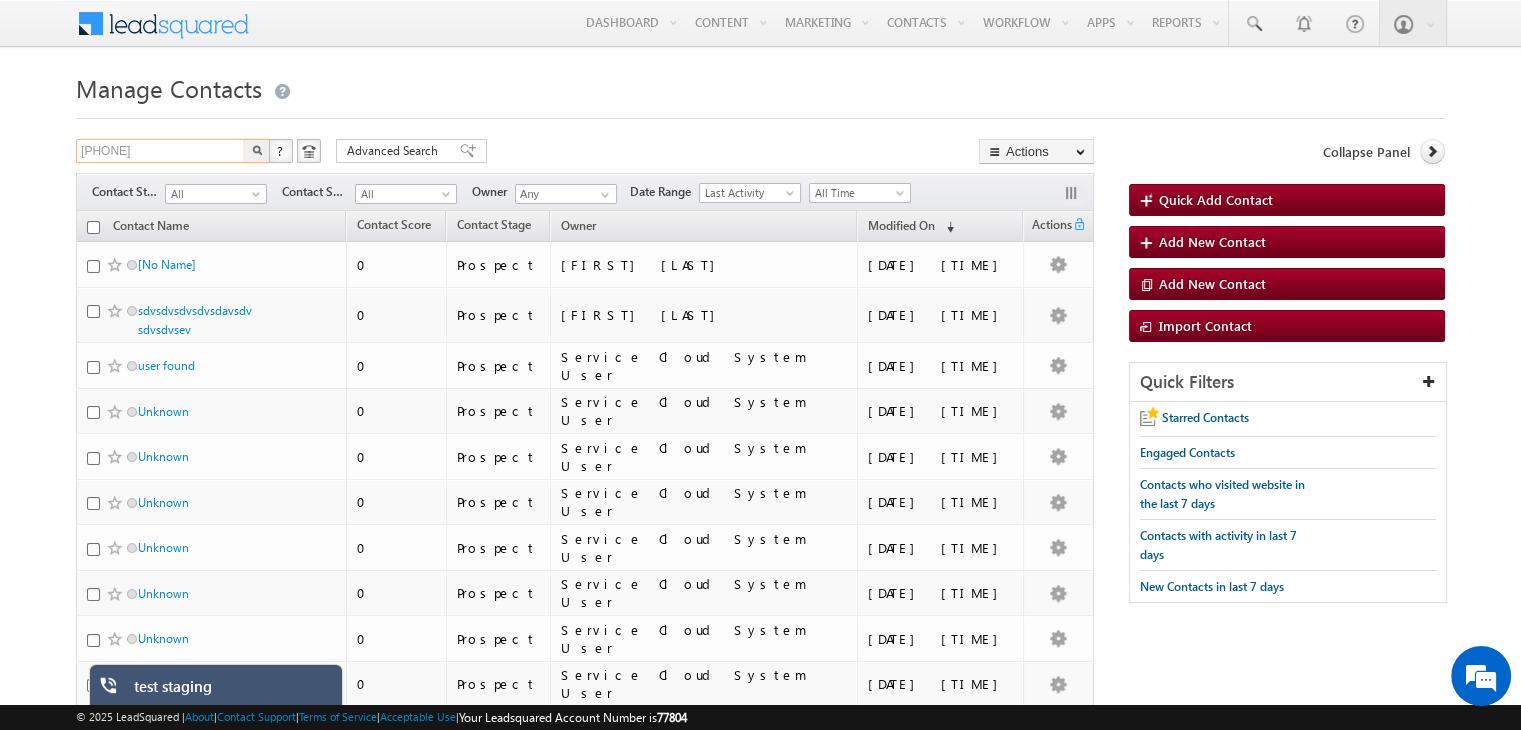 type on "[PHONE]" 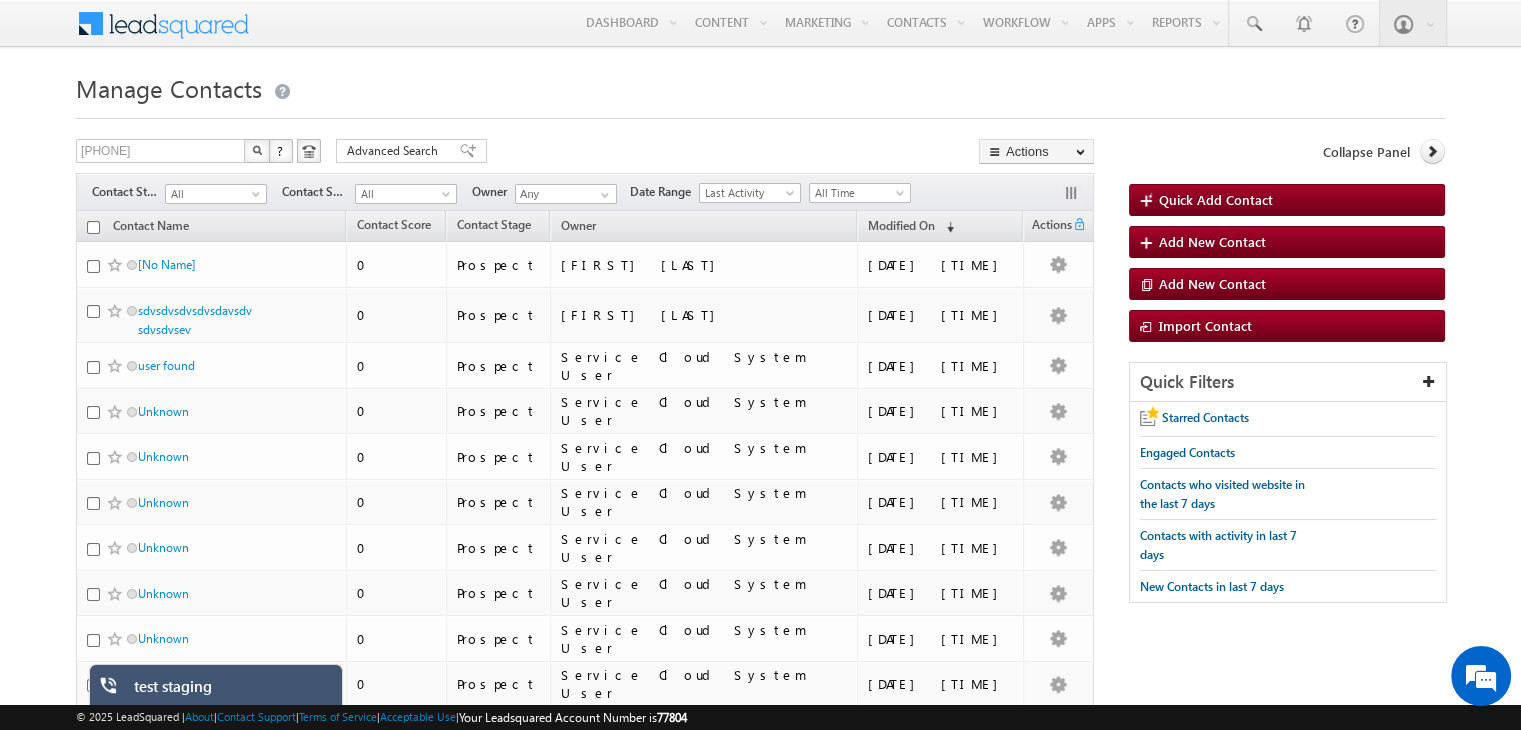 click at bounding box center (257, 151) 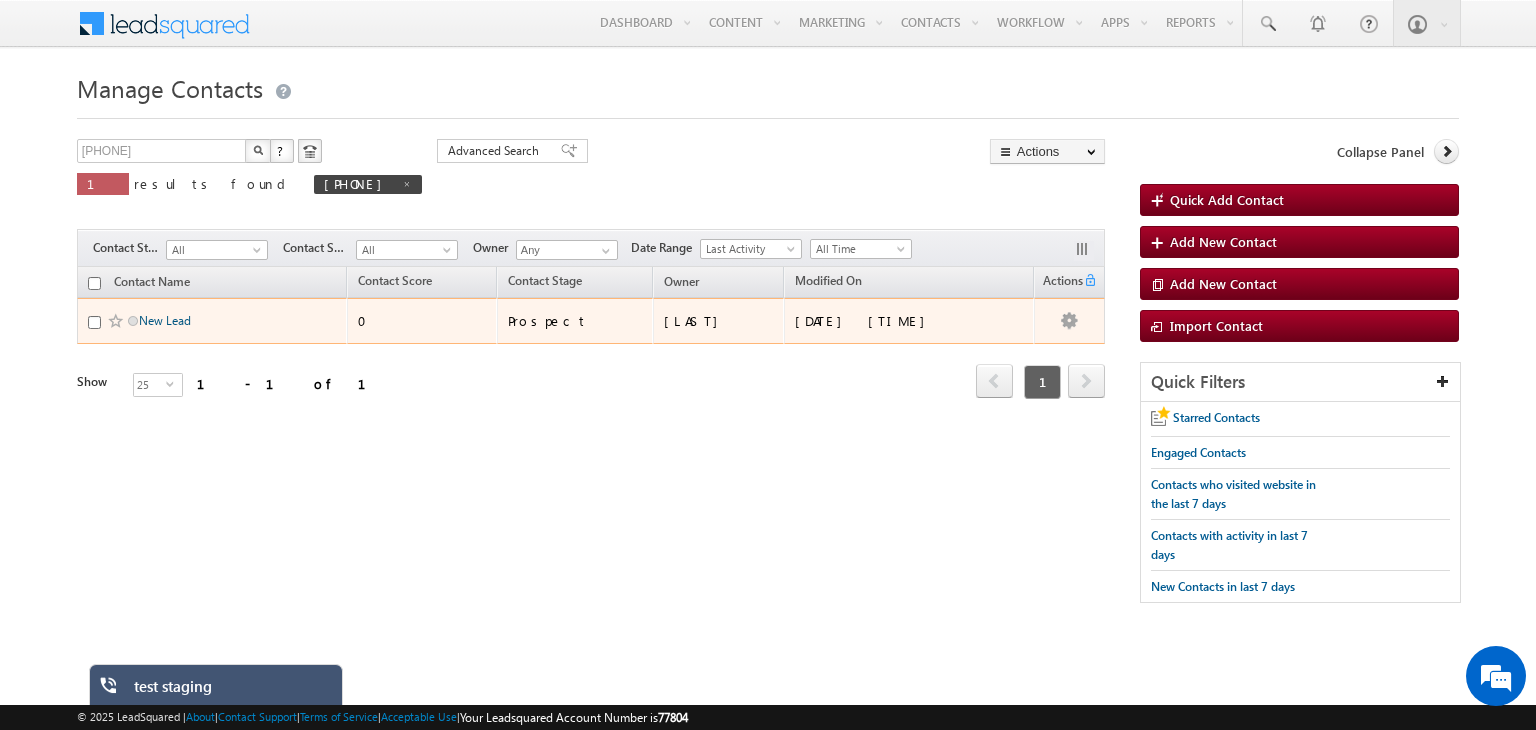 scroll, scrollTop: 0, scrollLeft: 0, axis: both 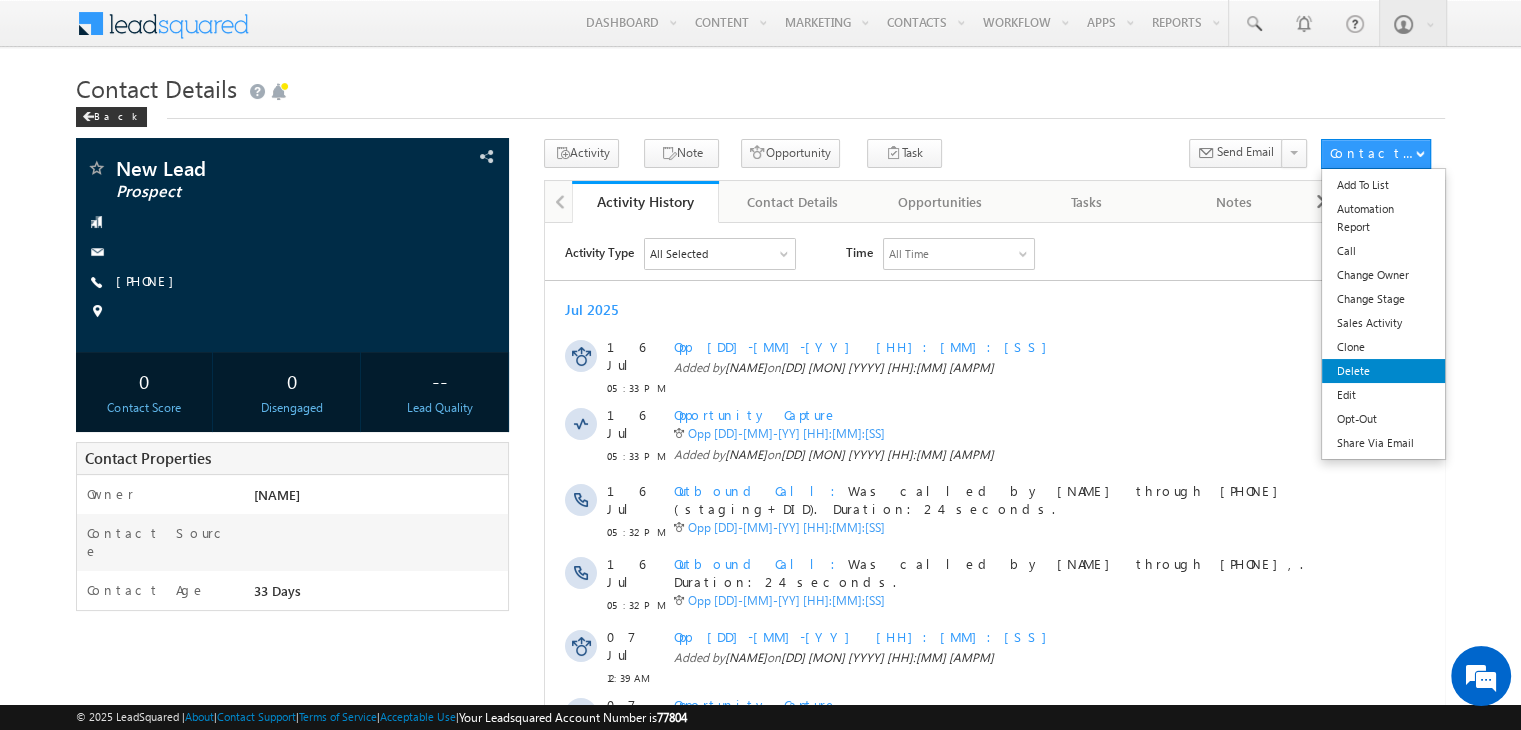 click on "Delete" at bounding box center (1383, 371) 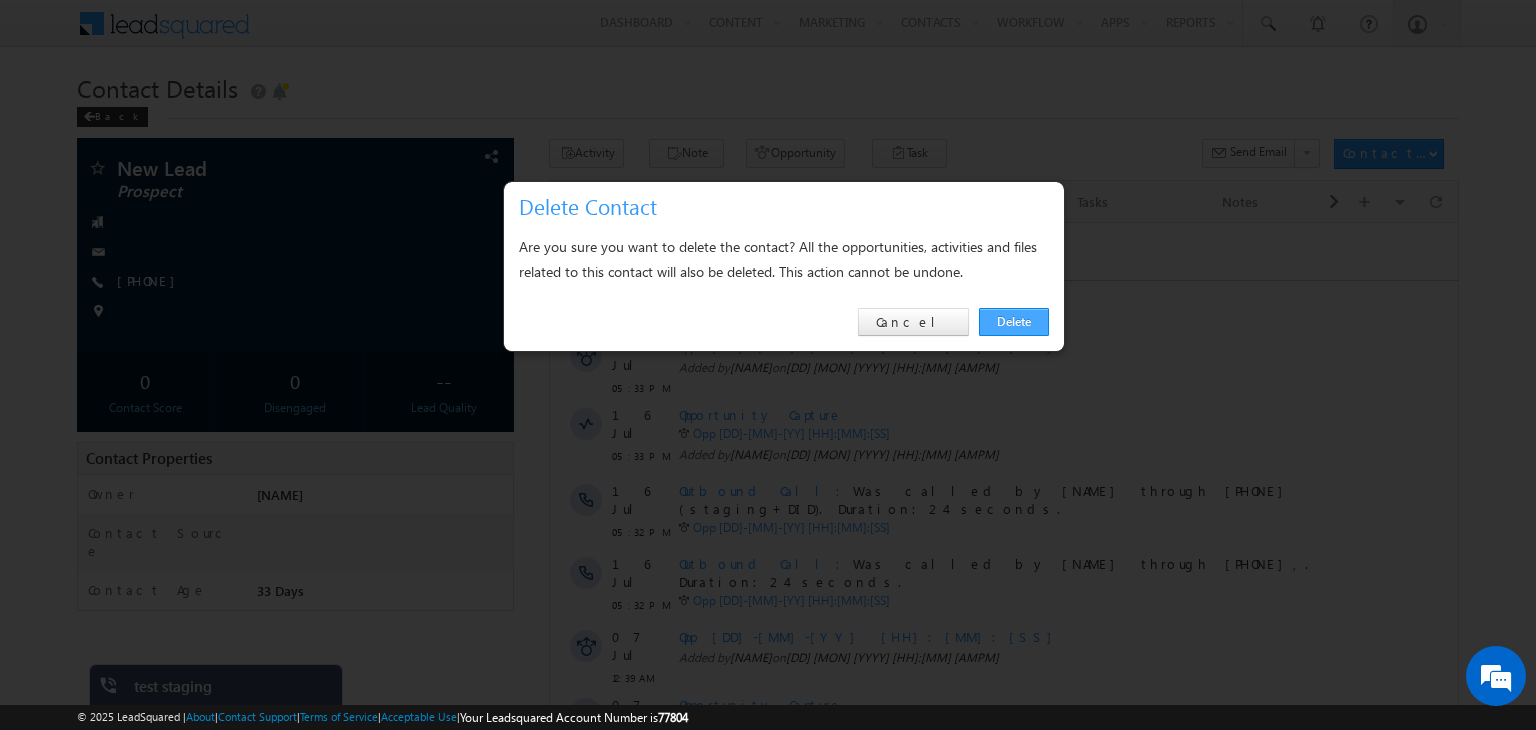 click on "Delete" at bounding box center (1014, 322) 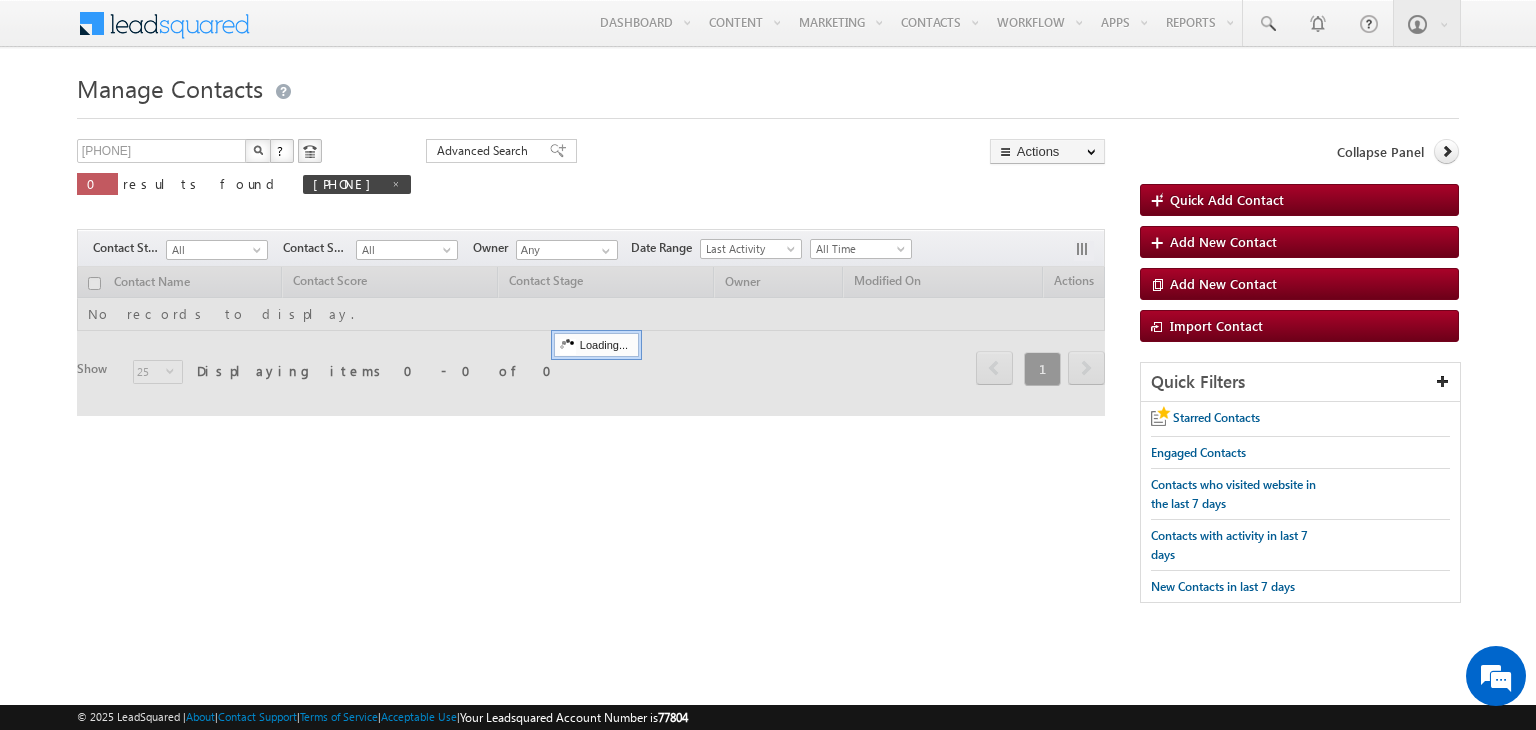 scroll, scrollTop: 0, scrollLeft: 0, axis: both 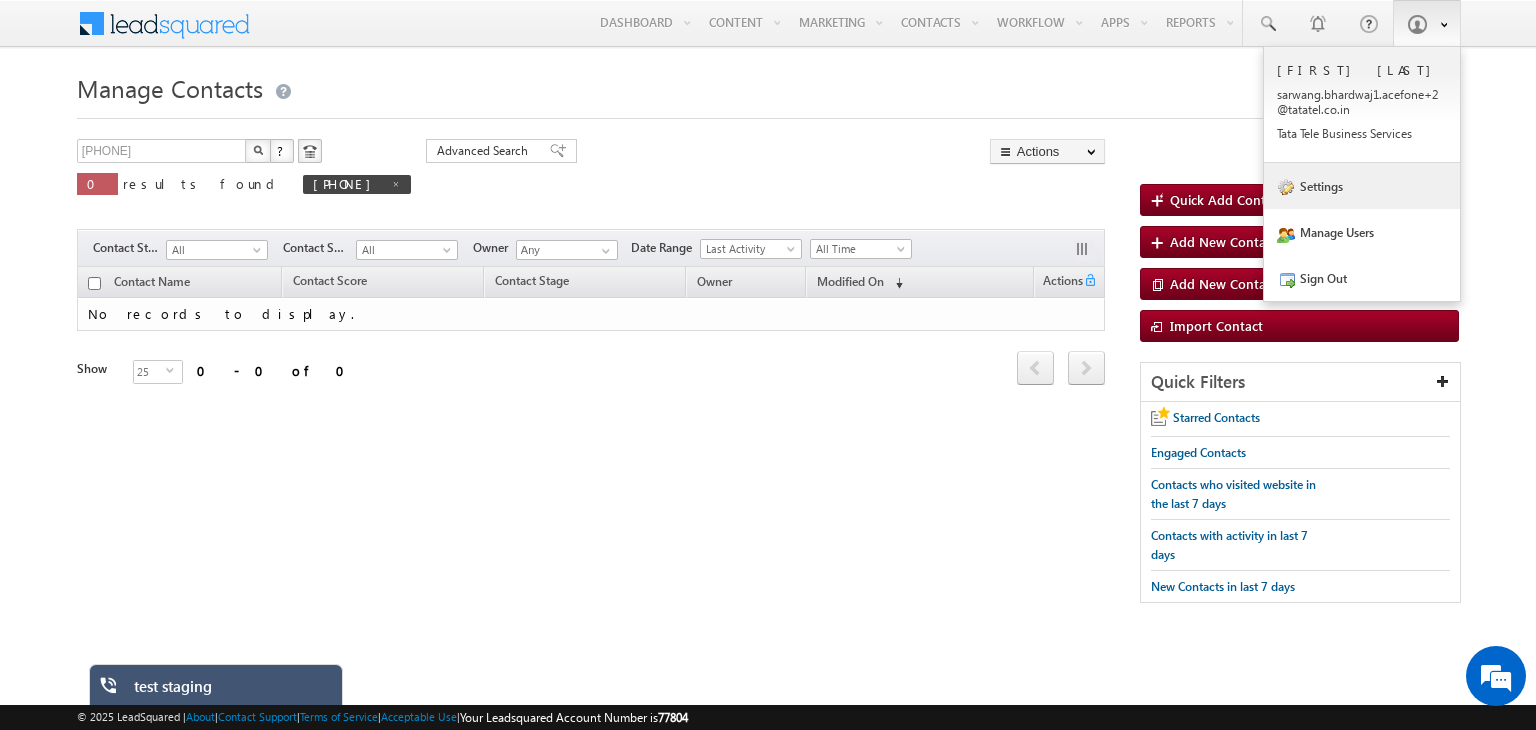 click on "Settings" at bounding box center (1362, 186) 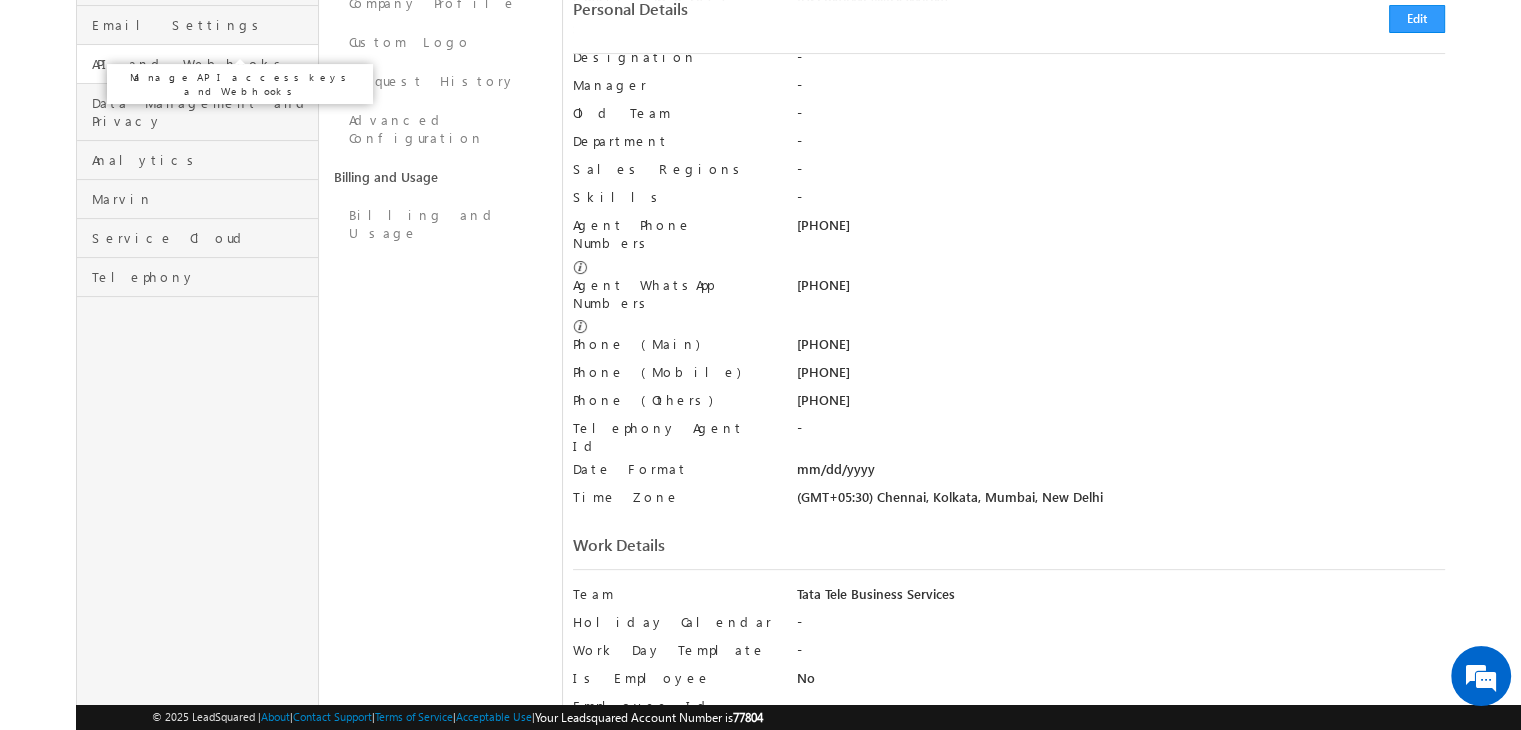 scroll, scrollTop: 504, scrollLeft: 0, axis: vertical 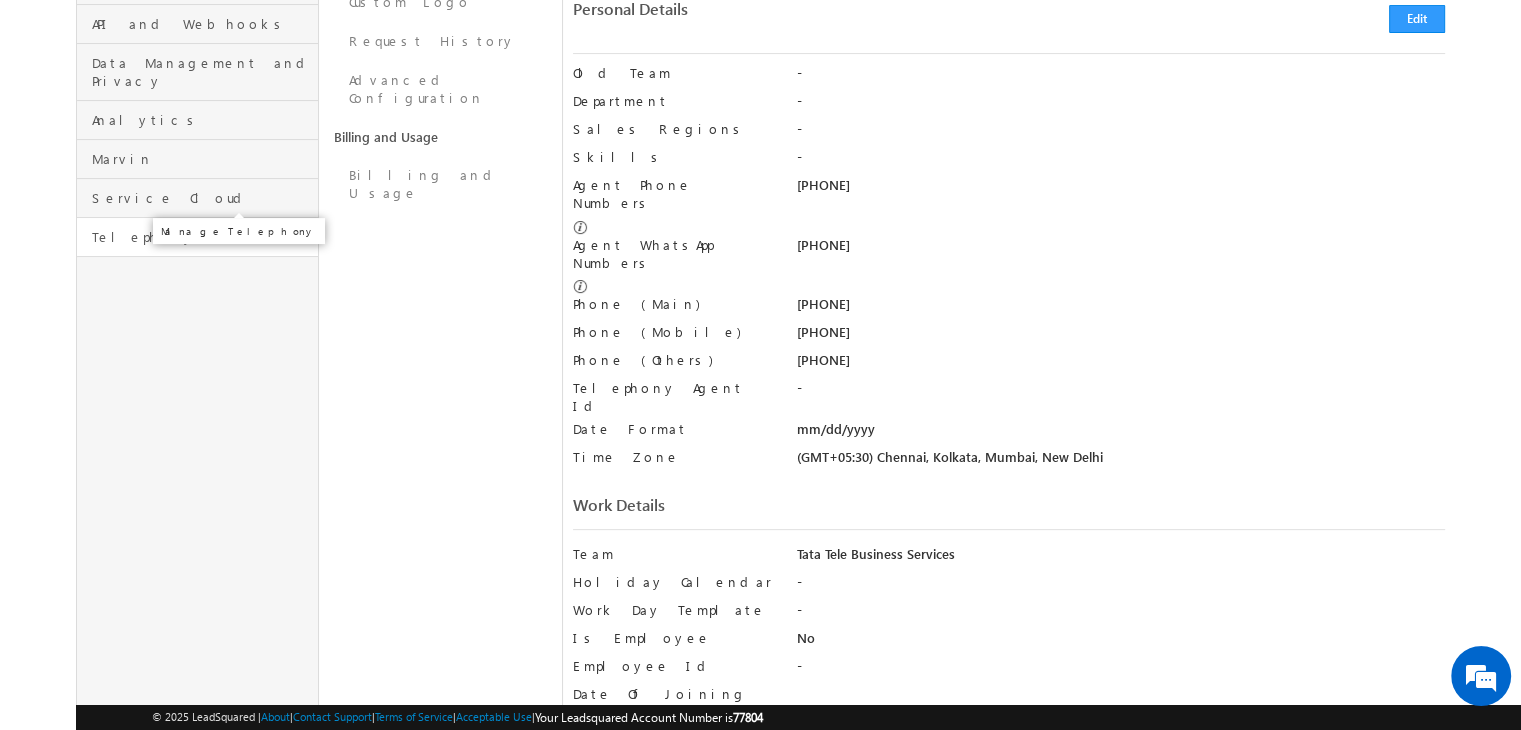 click on "Telephony" at bounding box center (202, 237) 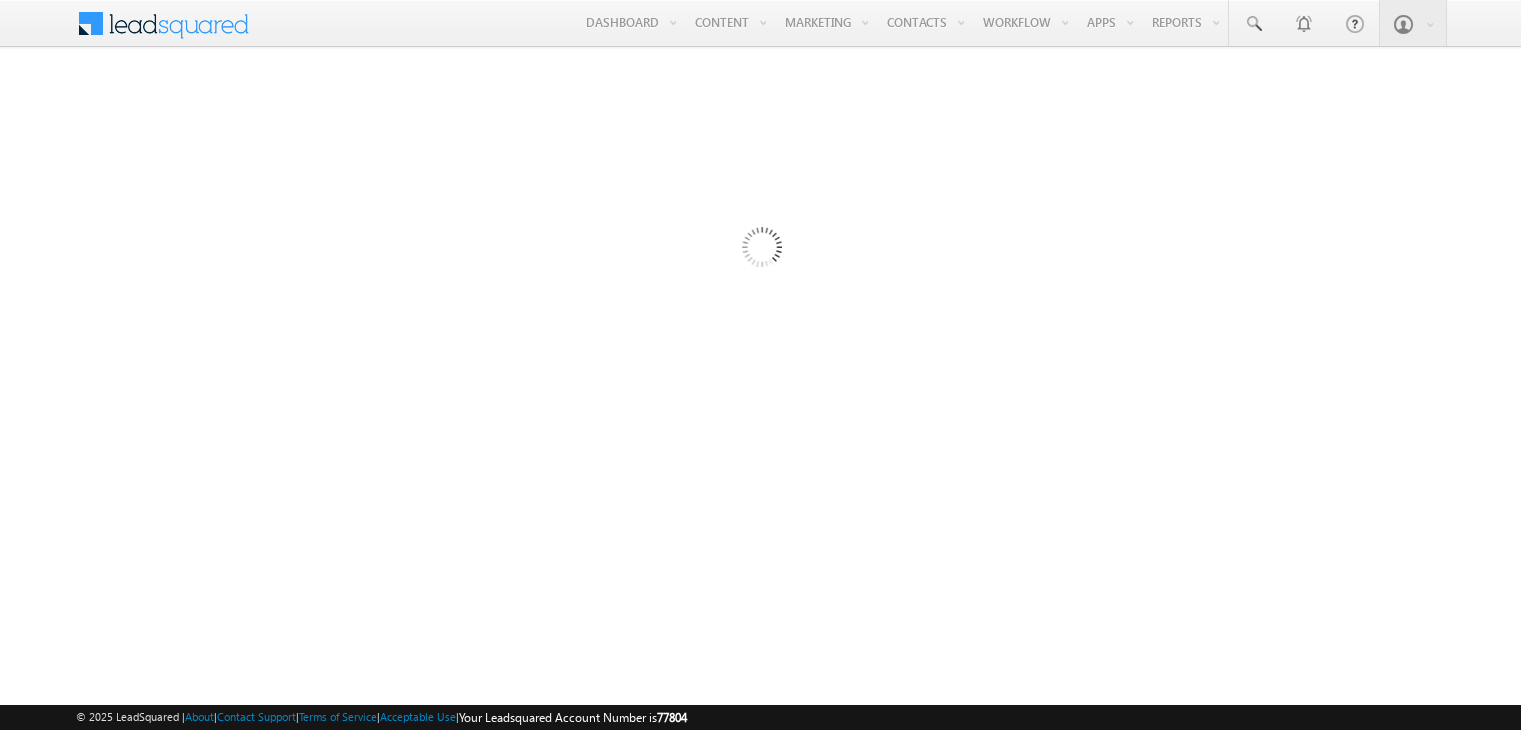 scroll, scrollTop: 0, scrollLeft: 0, axis: both 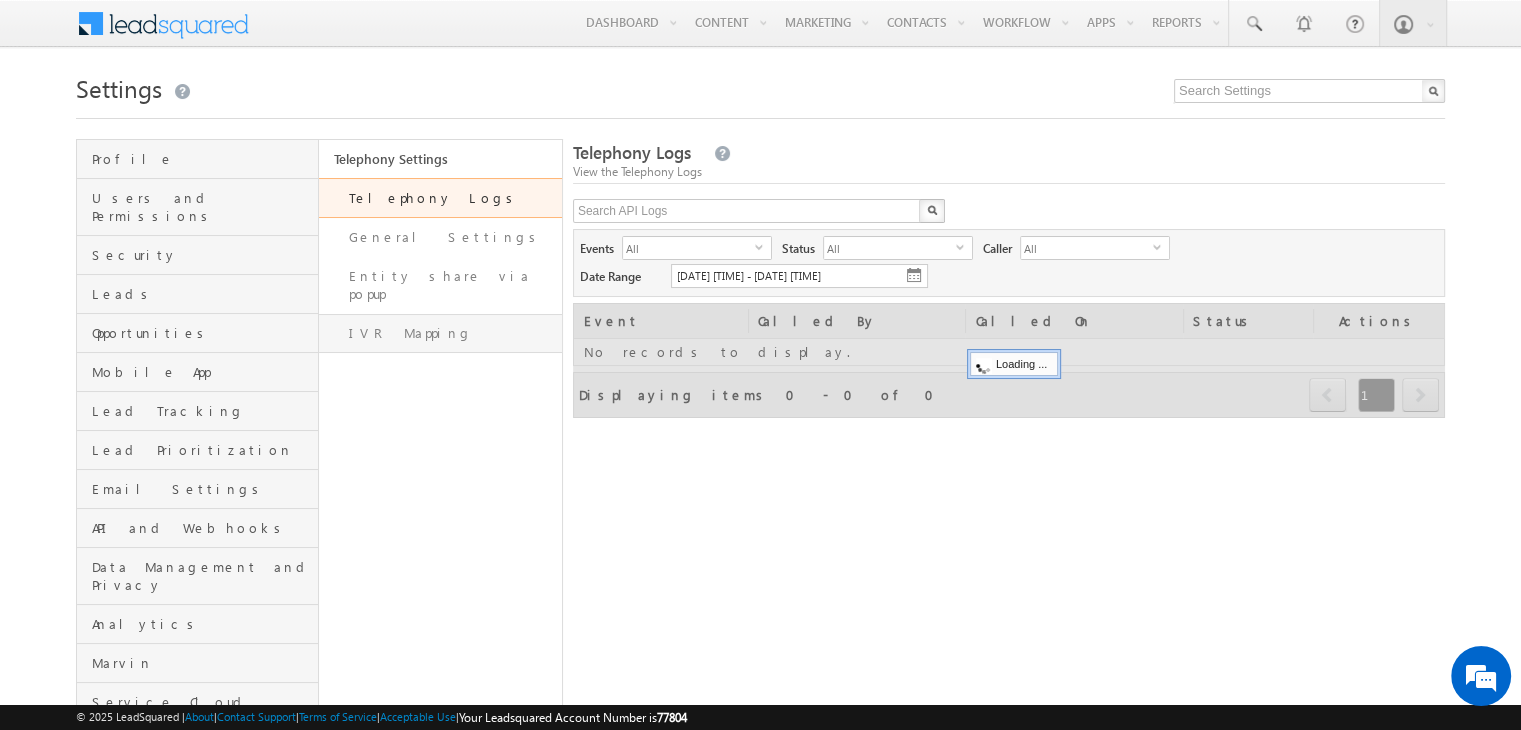 click on "IVR Mapping" at bounding box center (440, 333) 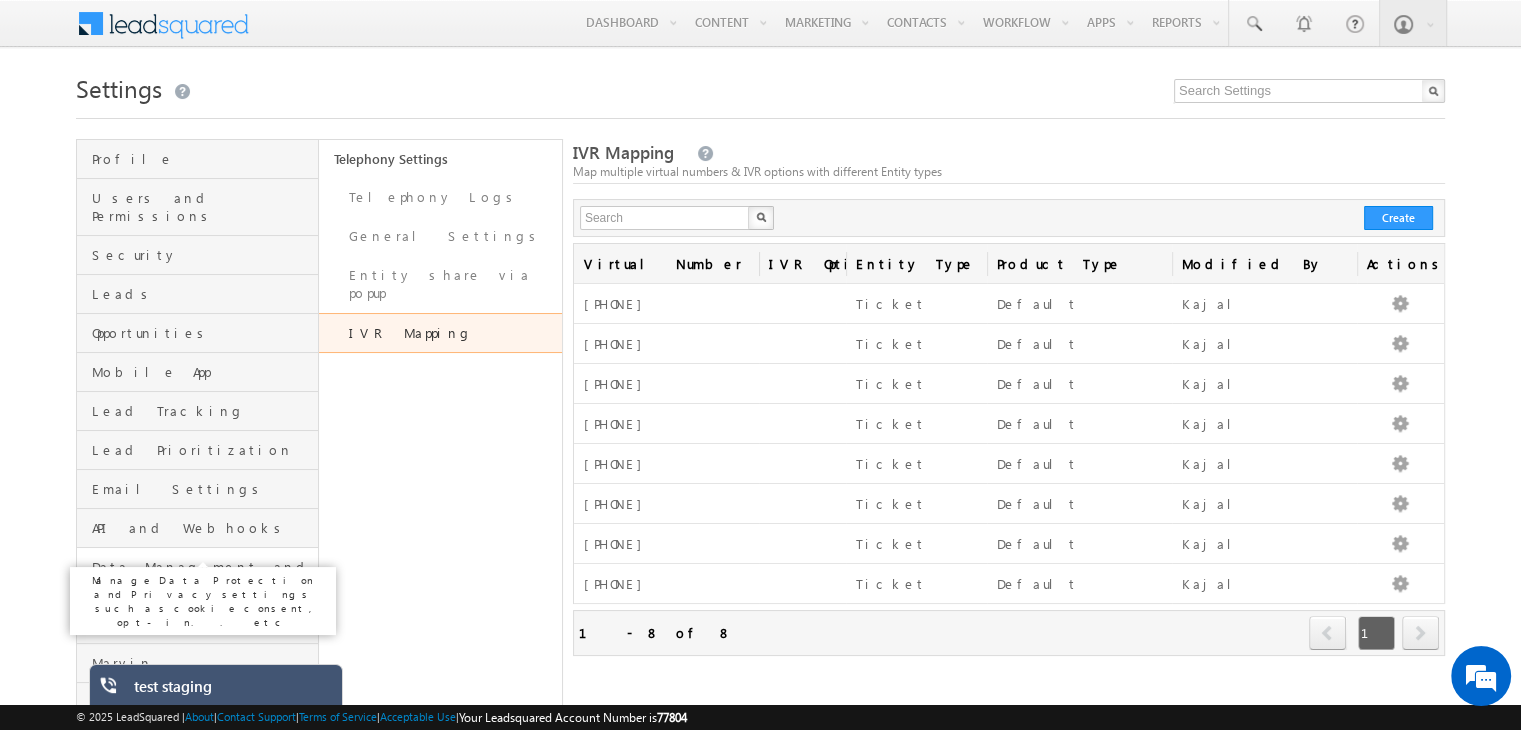 scroll, scrollTop: 92, scrollLeft: 0, axis: vertical 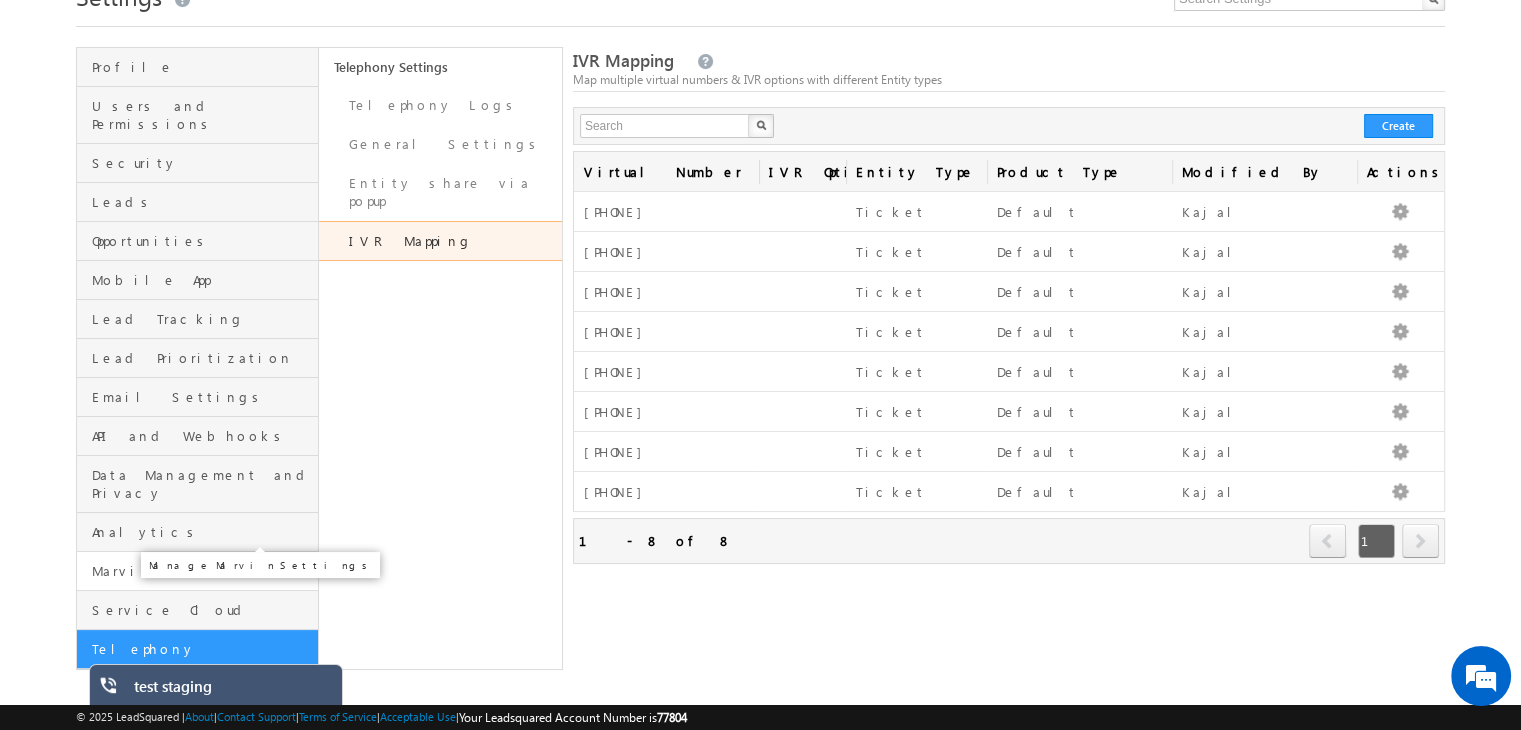 click on "Marvin" at bounding box center (202, 571) 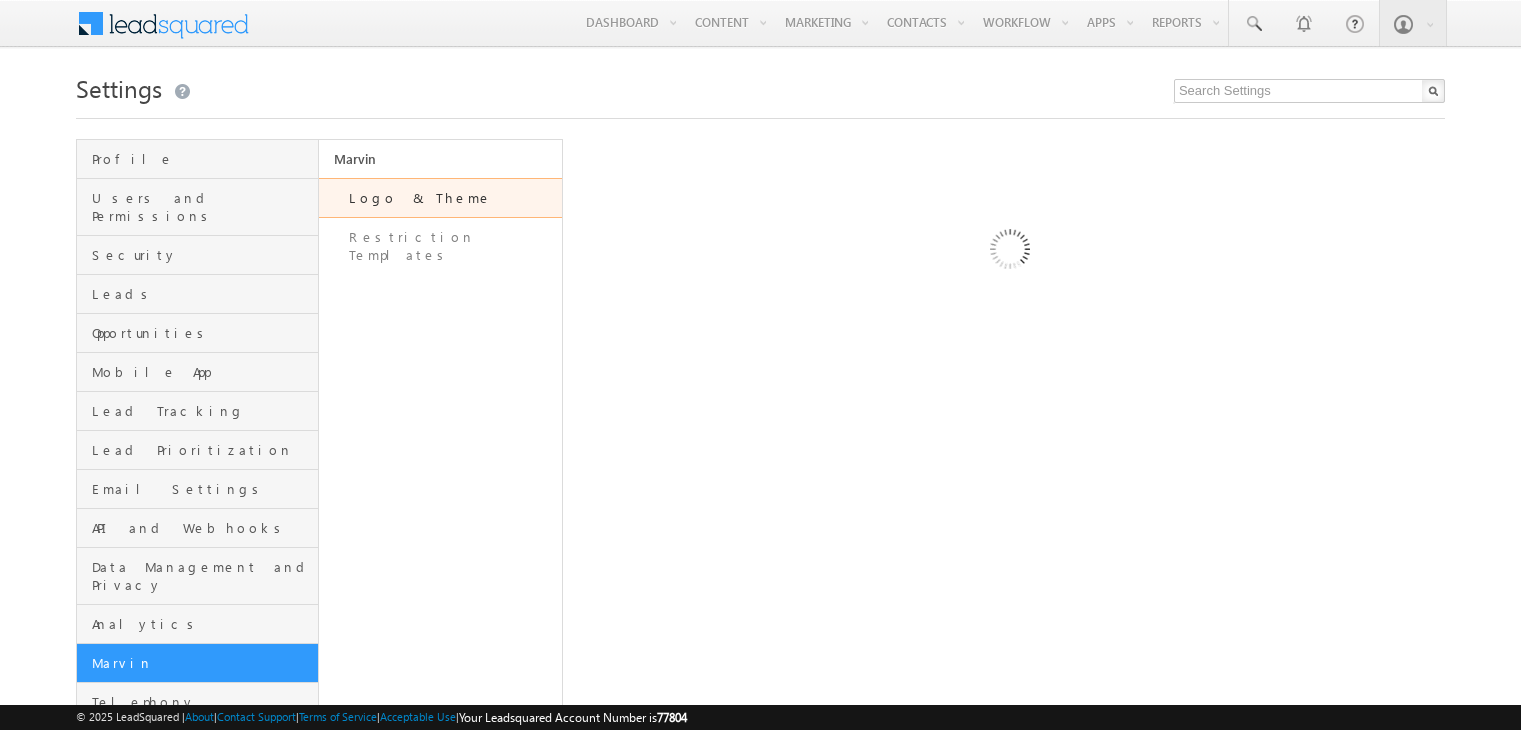 scroll, scrollTop: 0, scrollLeft: 0, axis: both 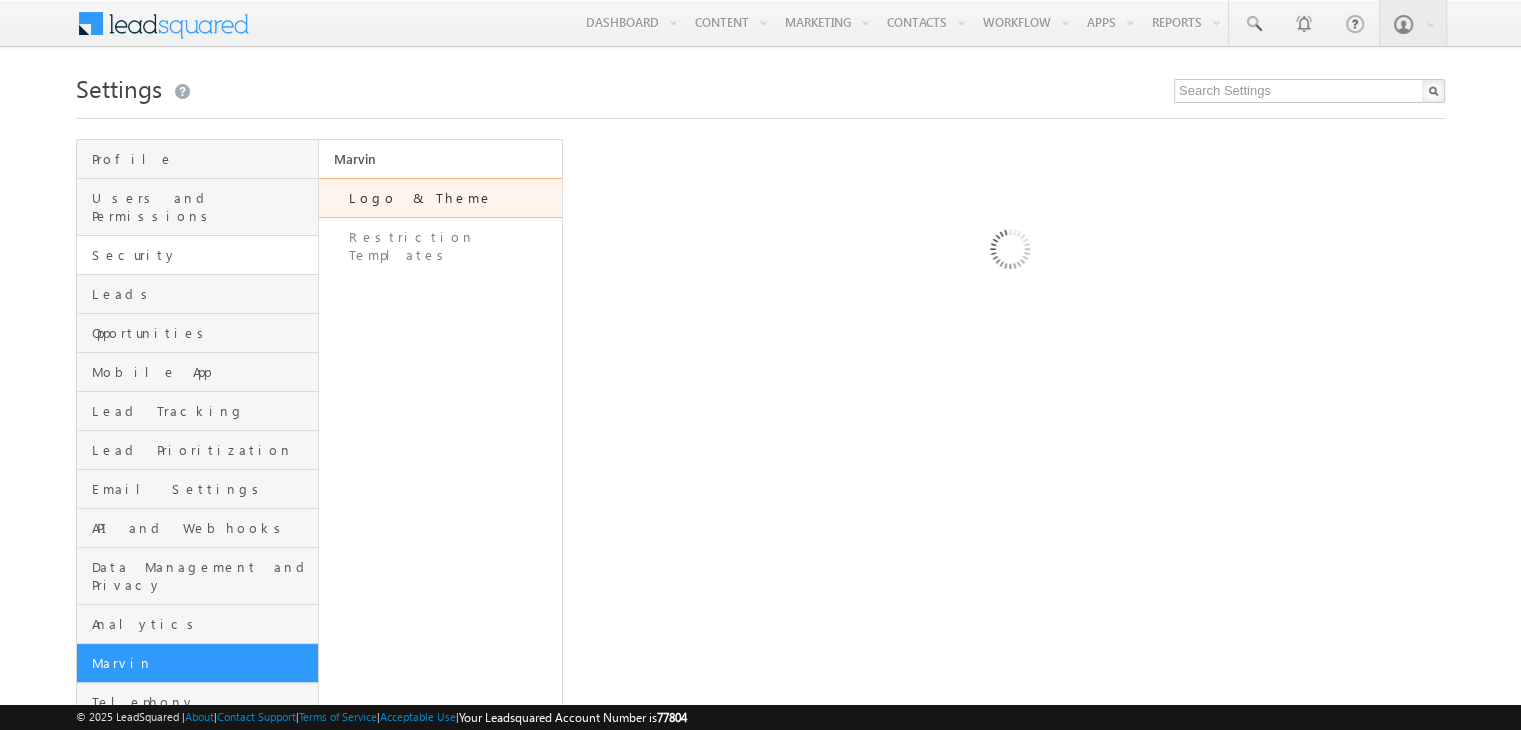 click on "Security" at bounding box center (202, 255) 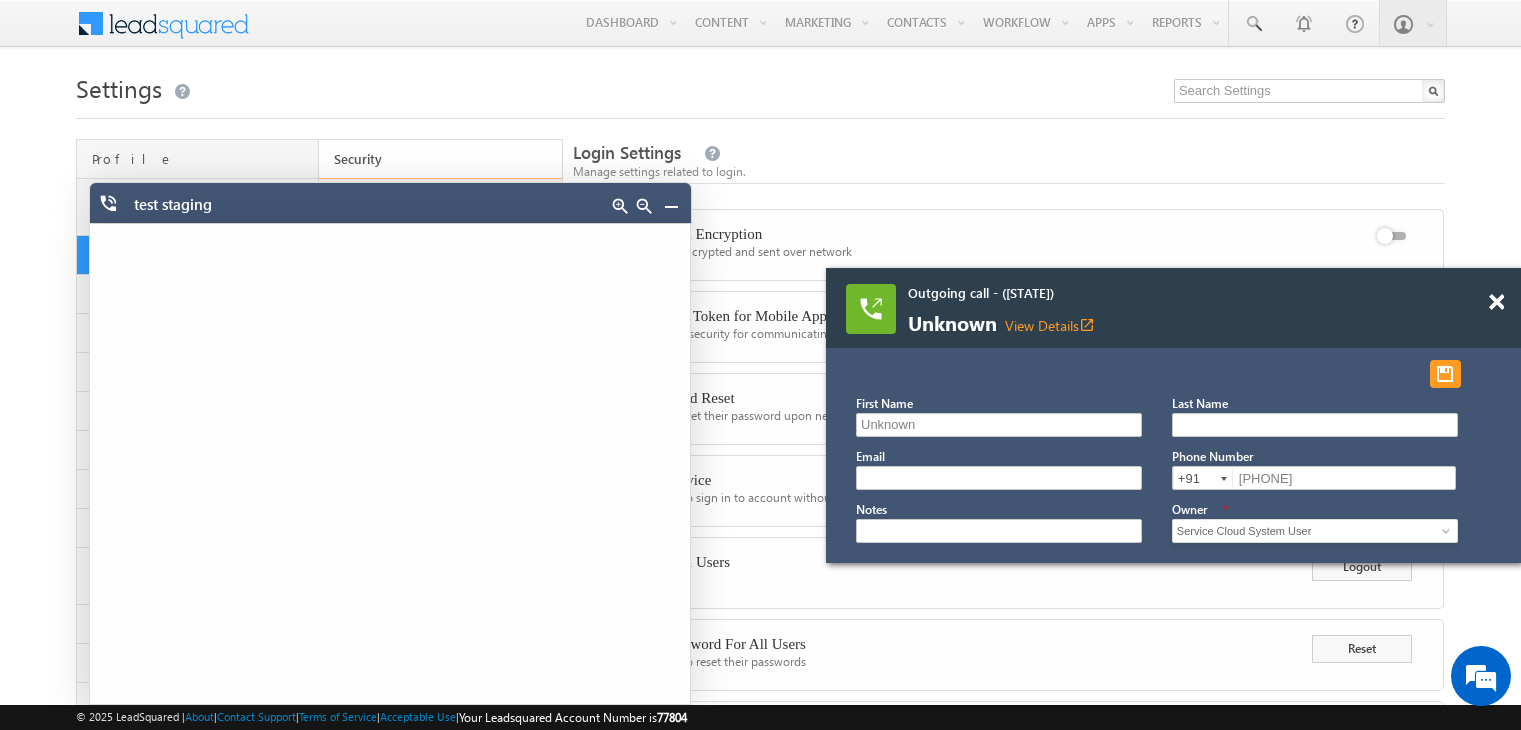 scroll, scrollTop: 0, scrollLeft: 0, axis: both 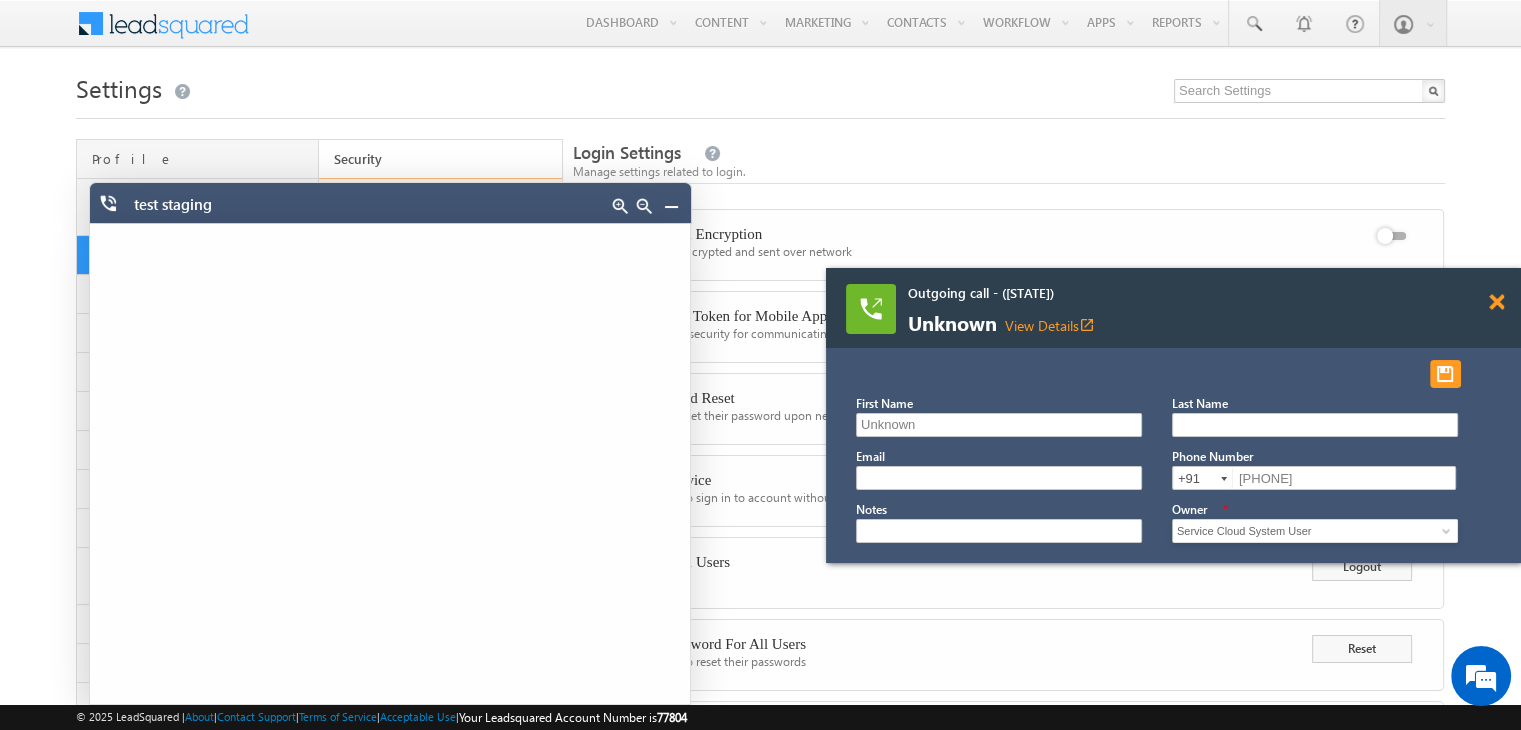 click at bounding box center [1496, 302] 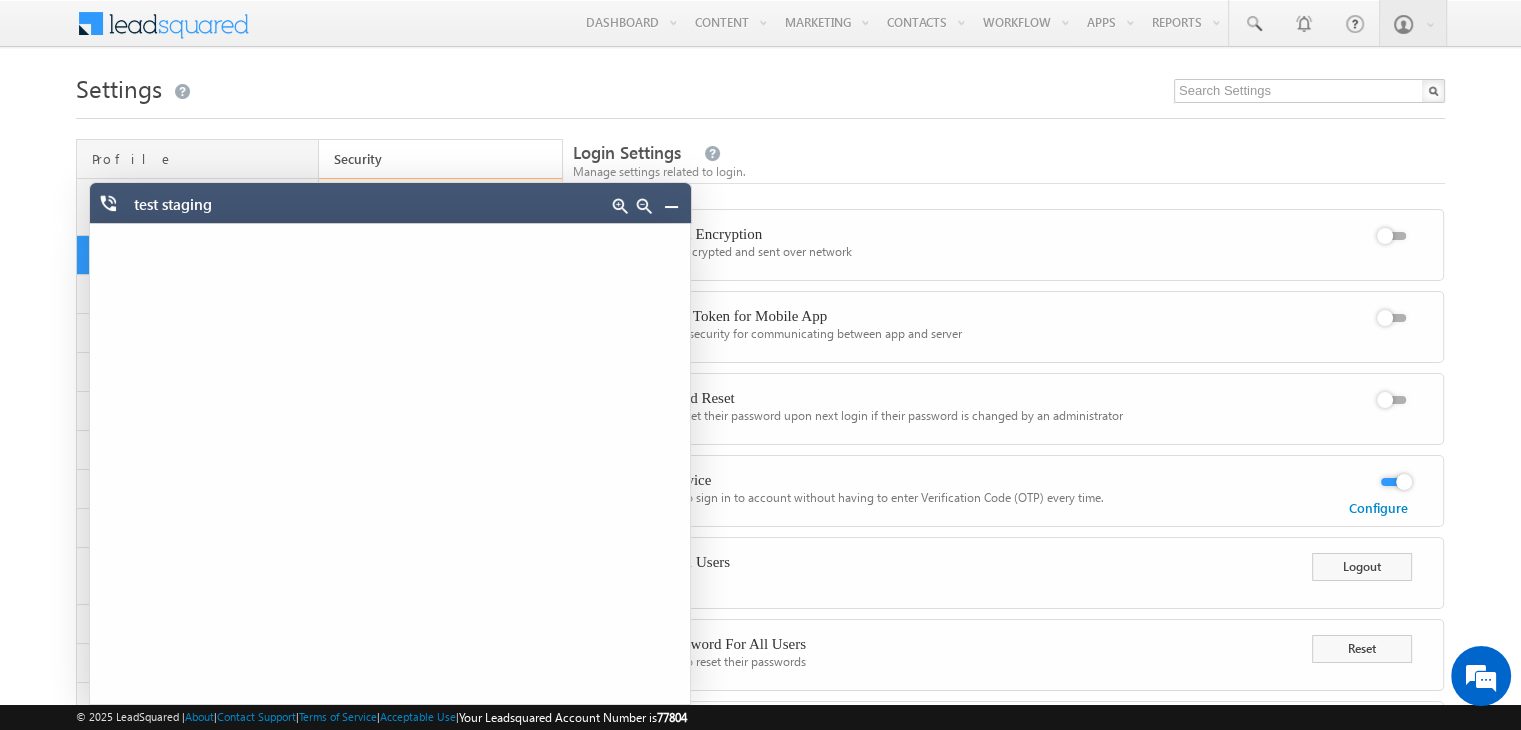 click at bounding box center (671, 206) 